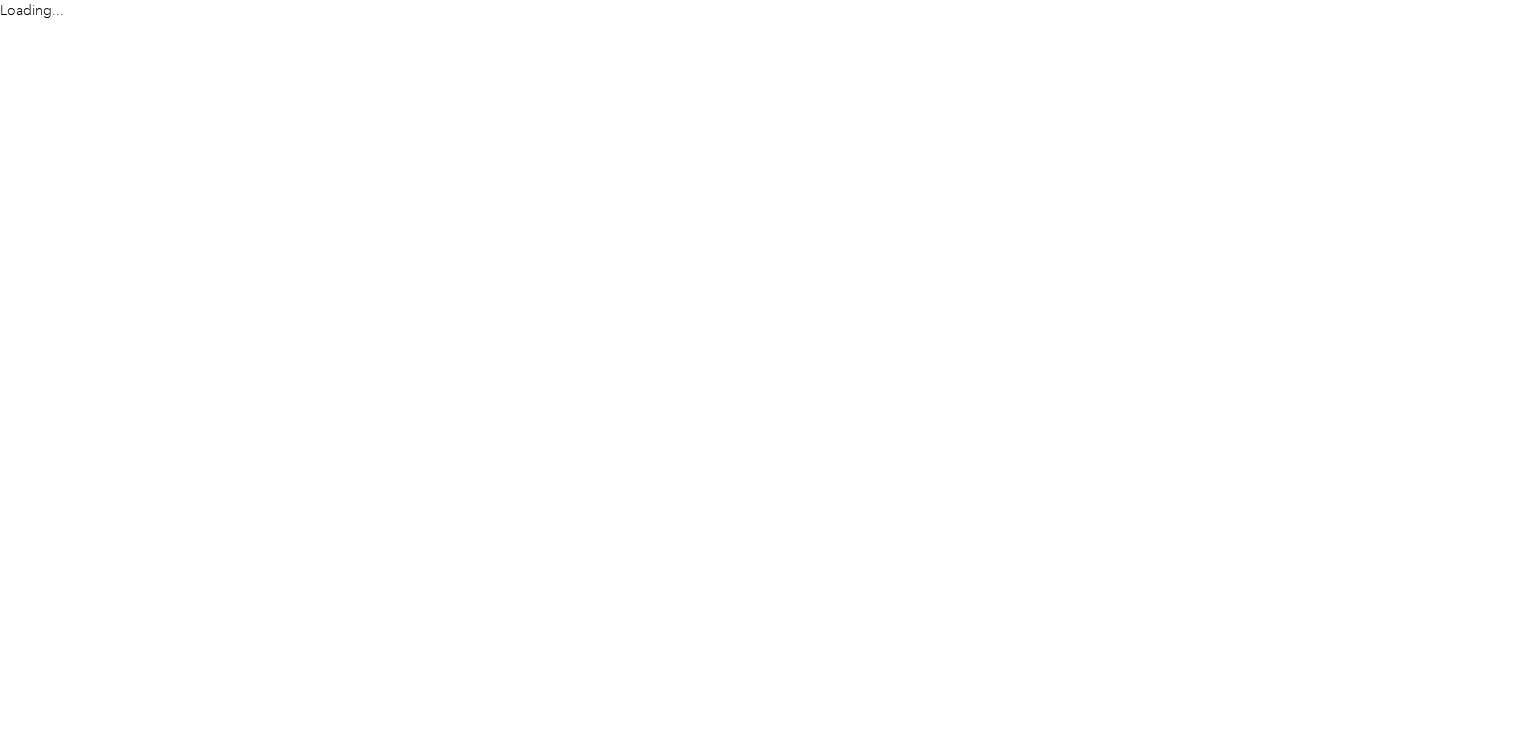 scroll, scrollTop: 0, scrollLeft: 0, axis: both 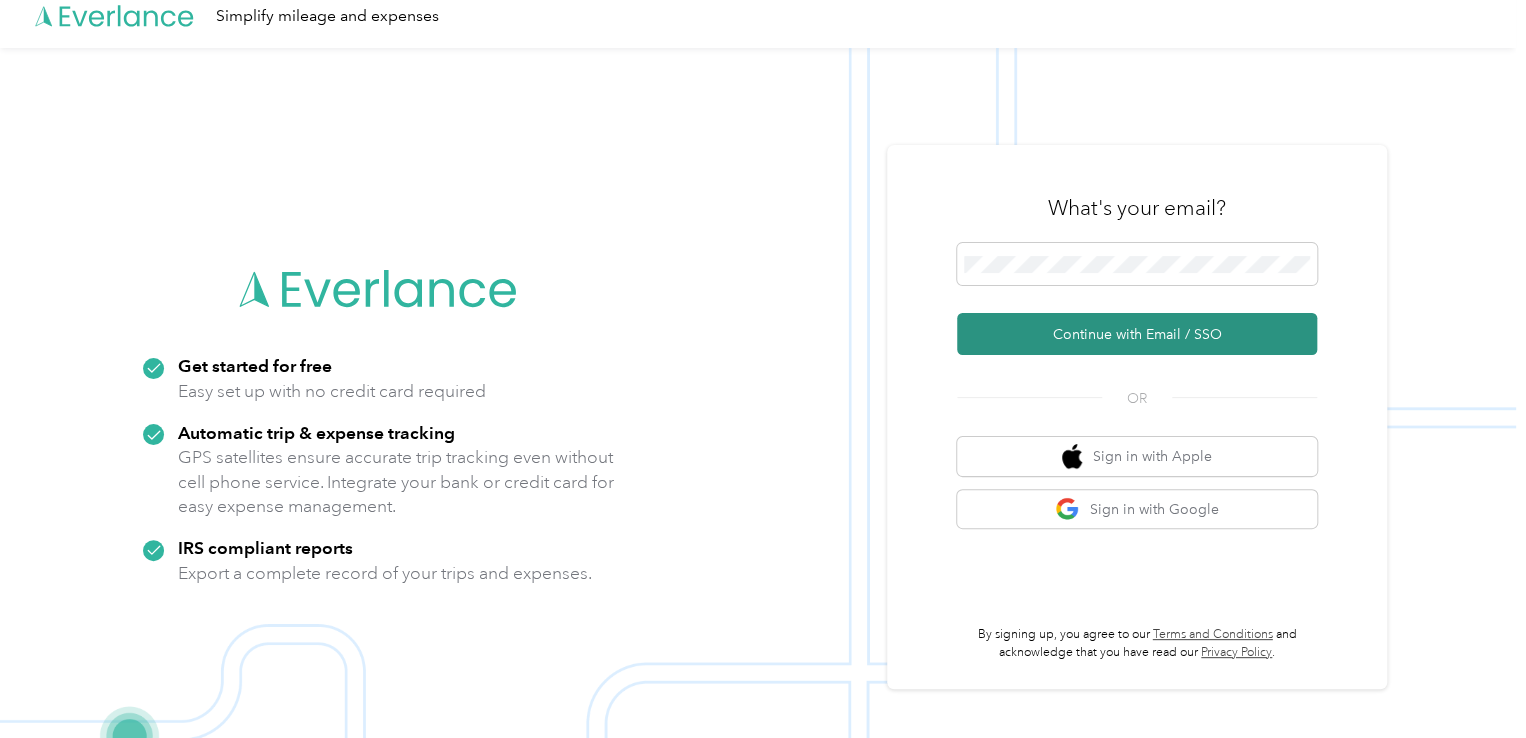 click on "Continue with Email / SSO" at bounding box center [1137, 334] 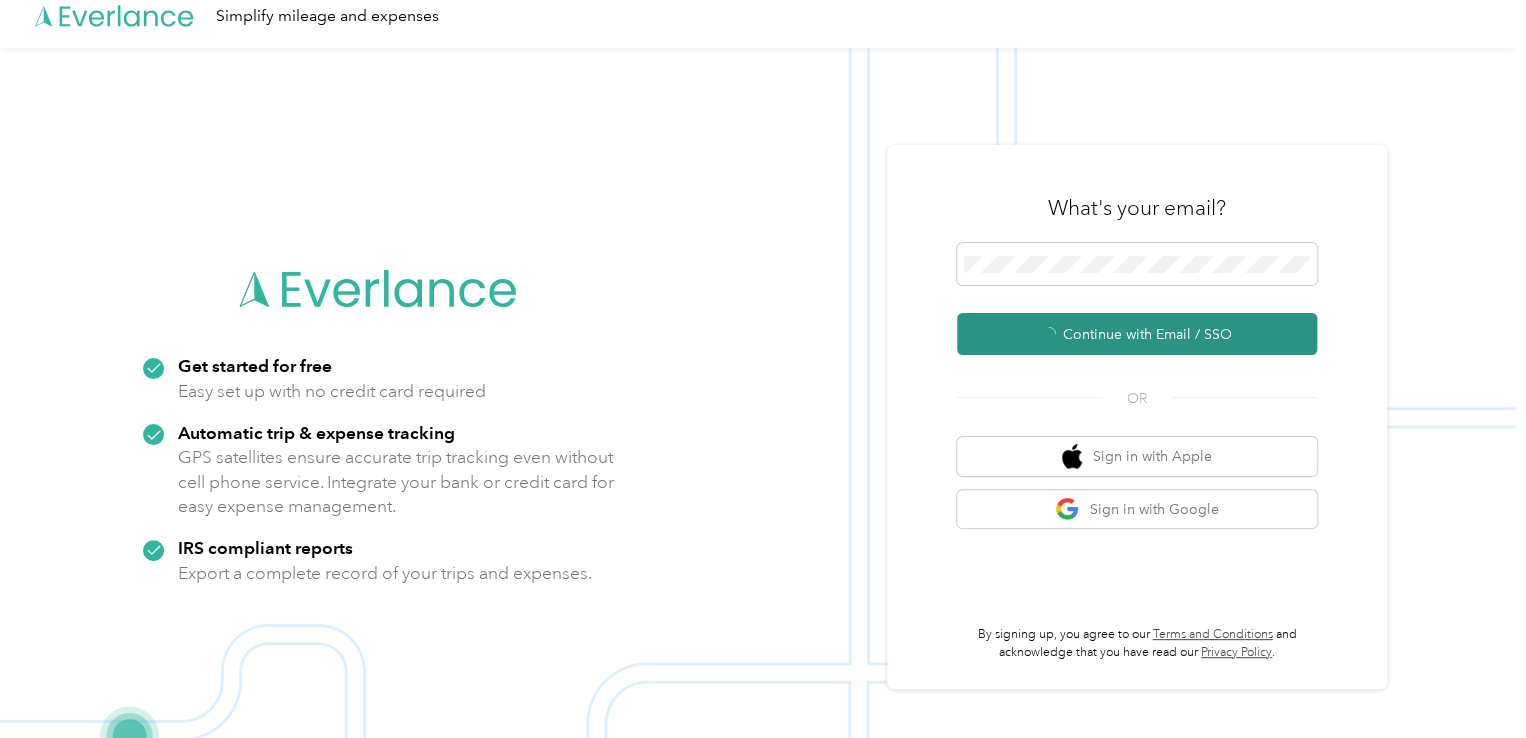 scroll, scrollTop: 0, scrollLeft: 0, axis: both 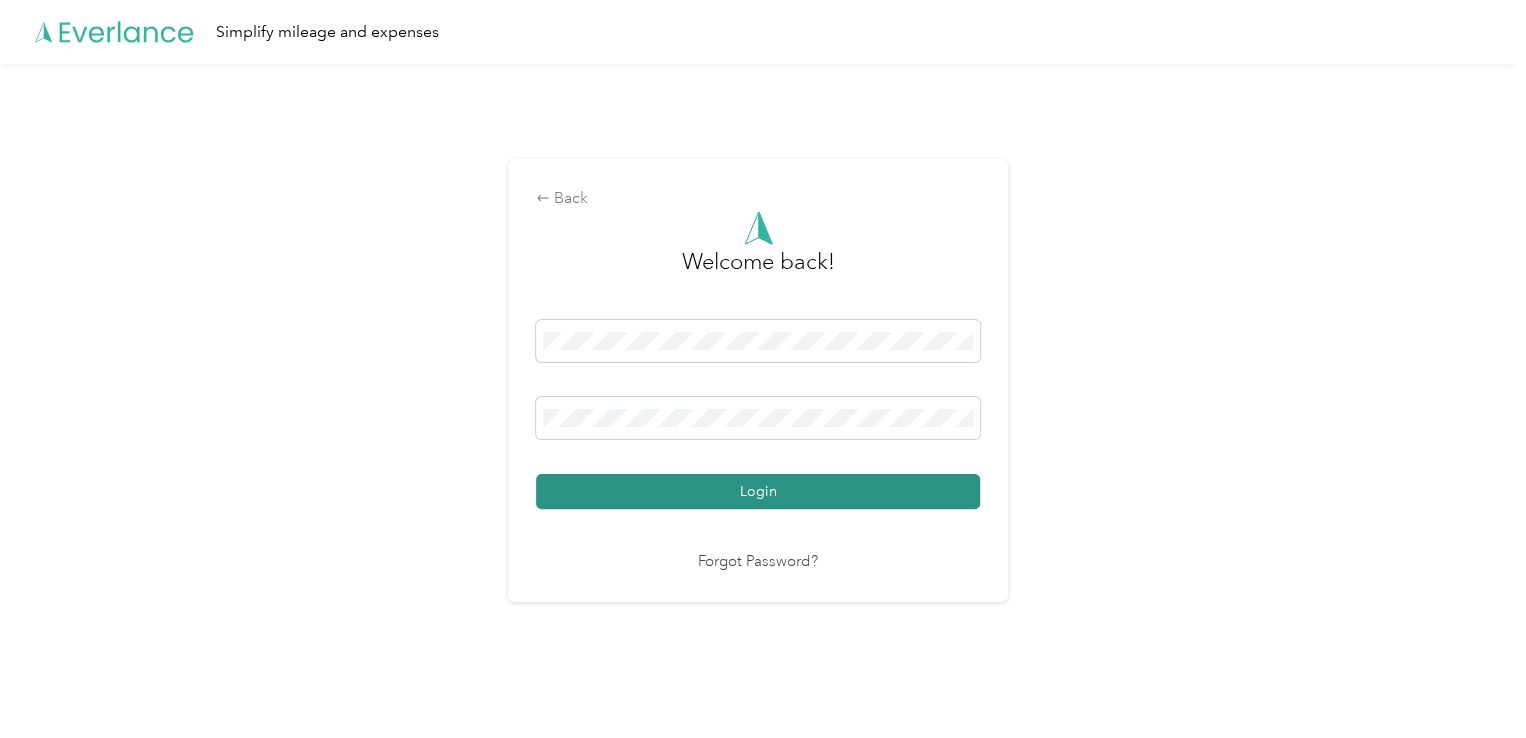 click on "Login" at bounding box center (758, 491) 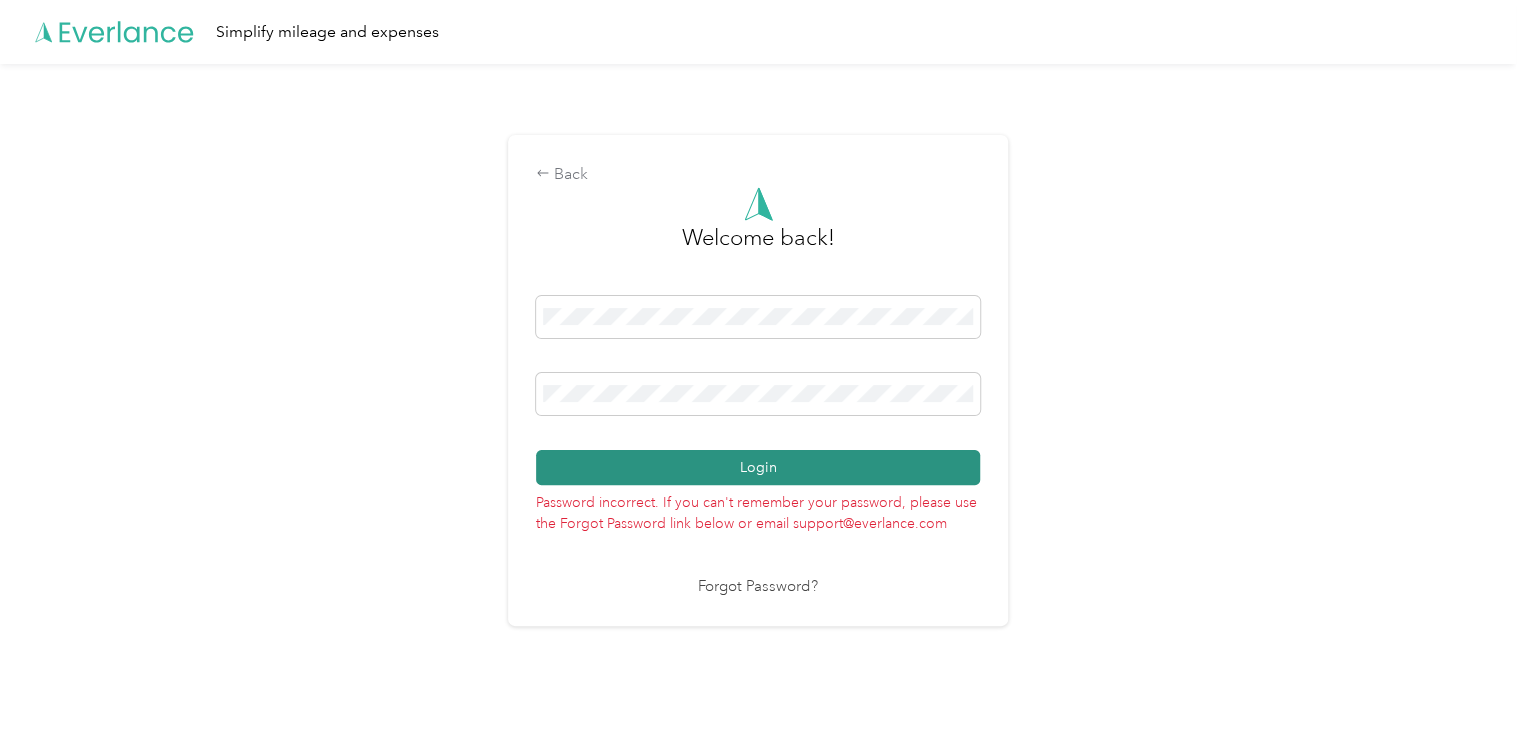 click on "Login" at bounding box center [758, 467] 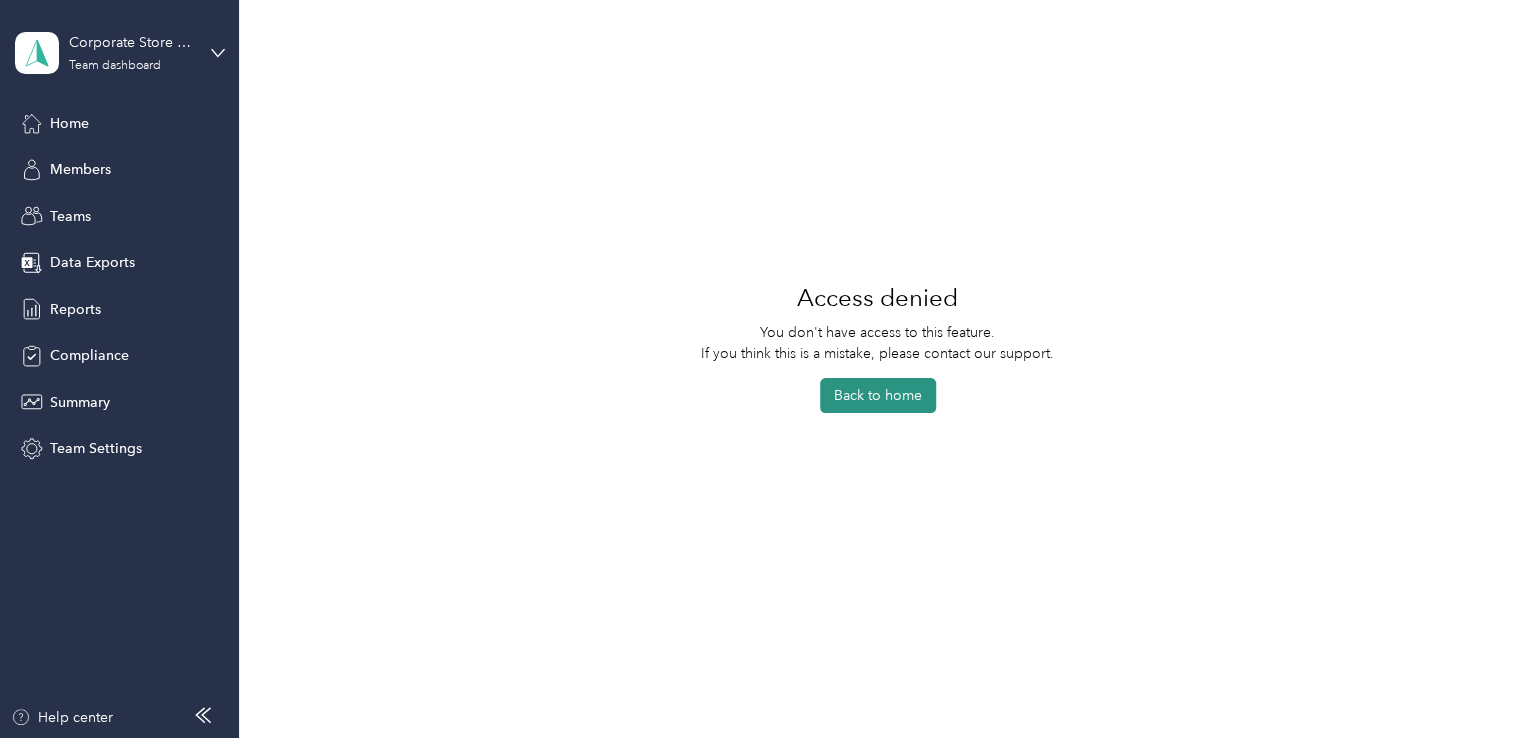 click on "Back to home" at bounding box center [878, 395] 